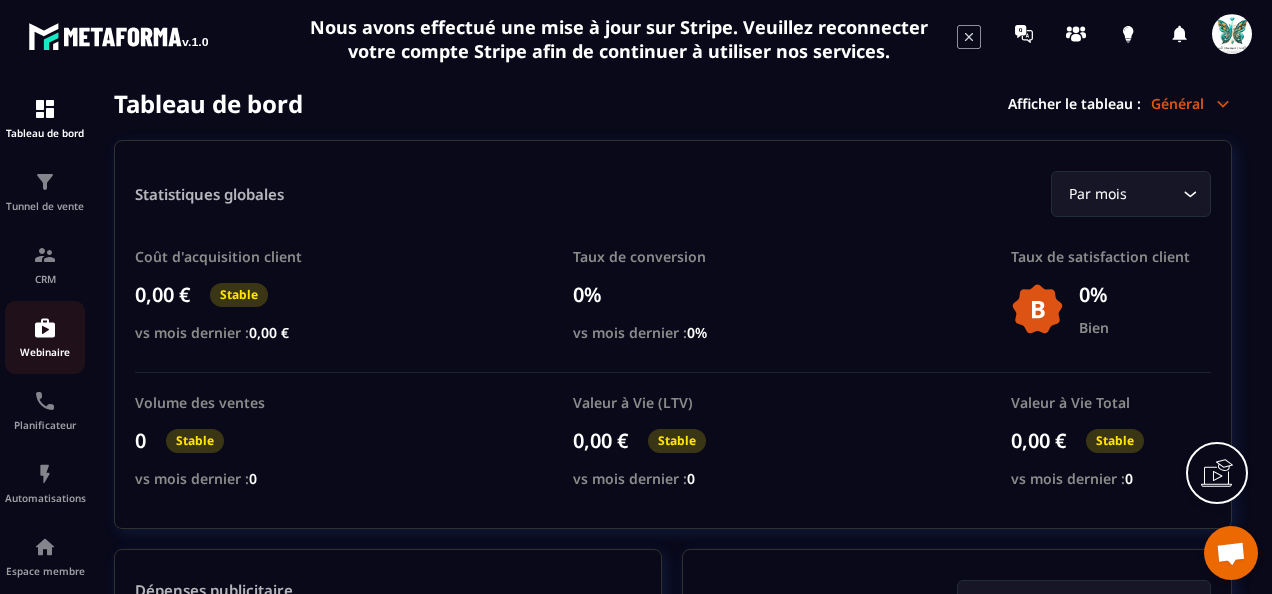 scroll, scrollTop: 0, scrollLeft: 0, axis: both 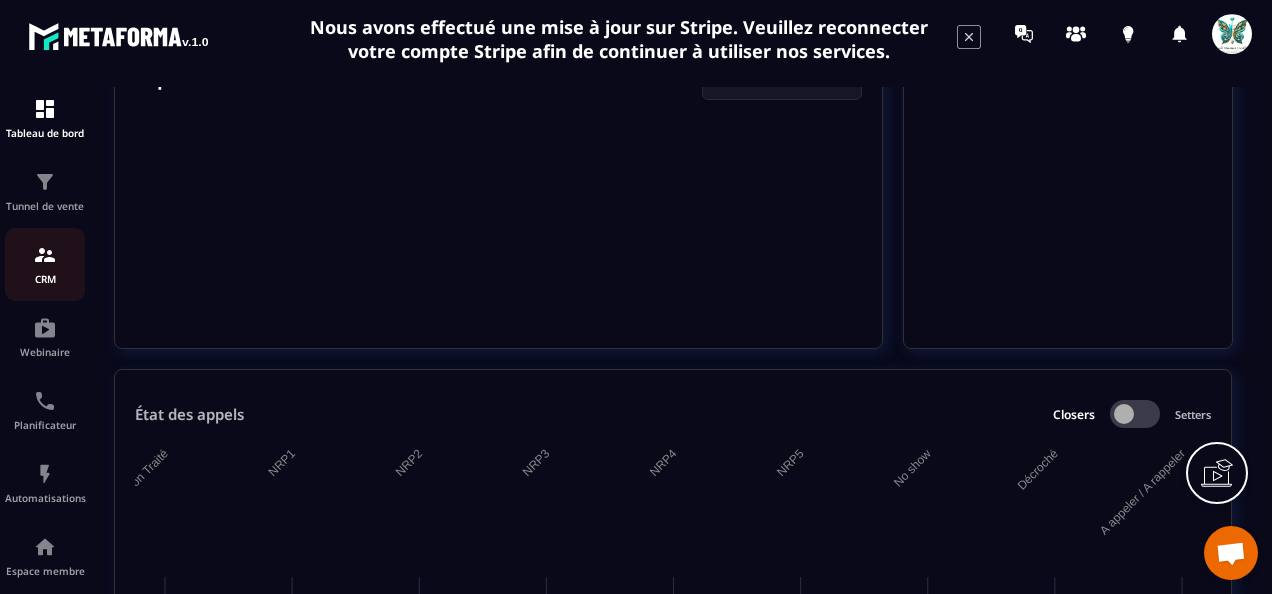 click at bounding box center (45, 255) 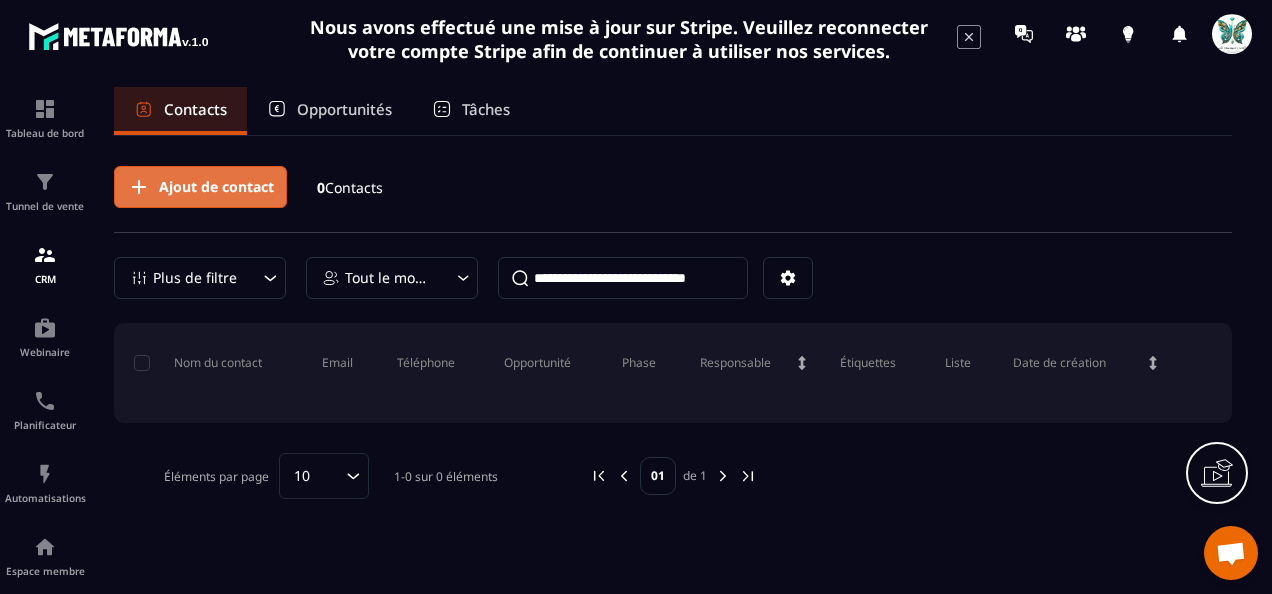 click on "Ajout de contact" at bounding box center (216, 187) 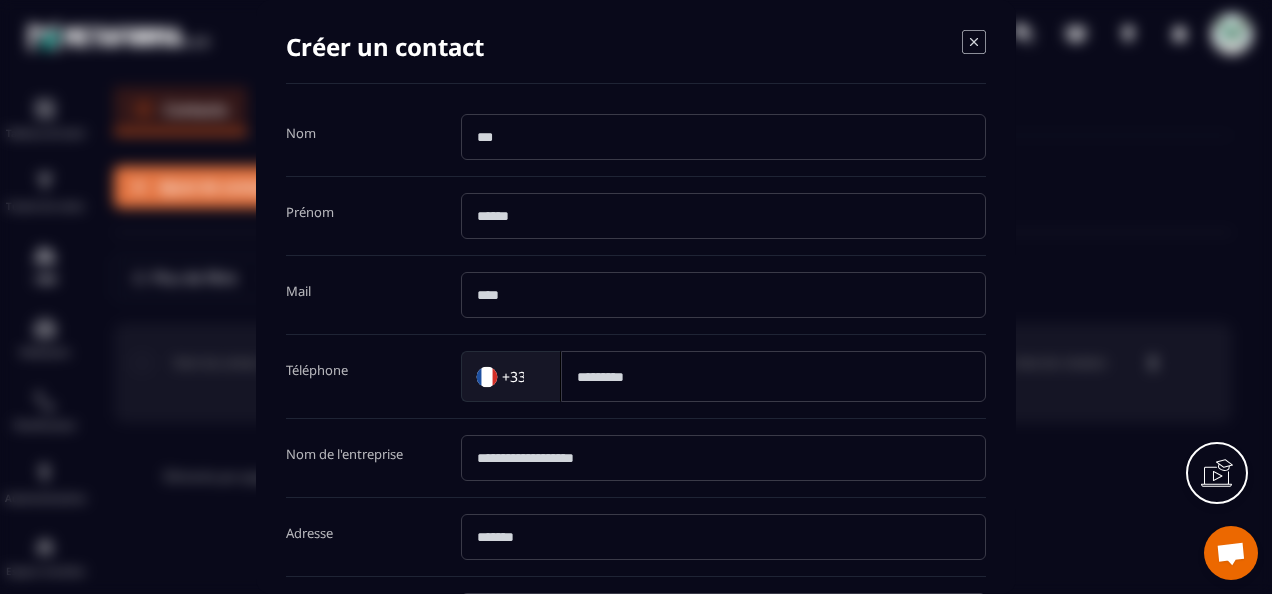 click at bounding box center [636, 297] 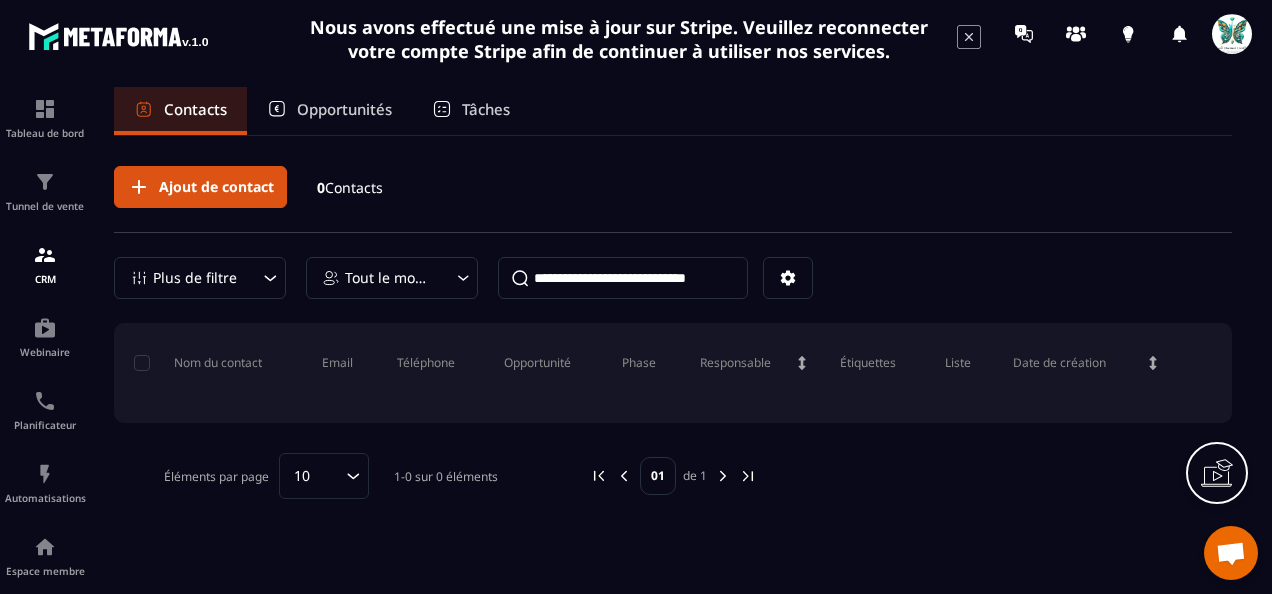 click on "Opportunités" at bounding box center (344, 109) 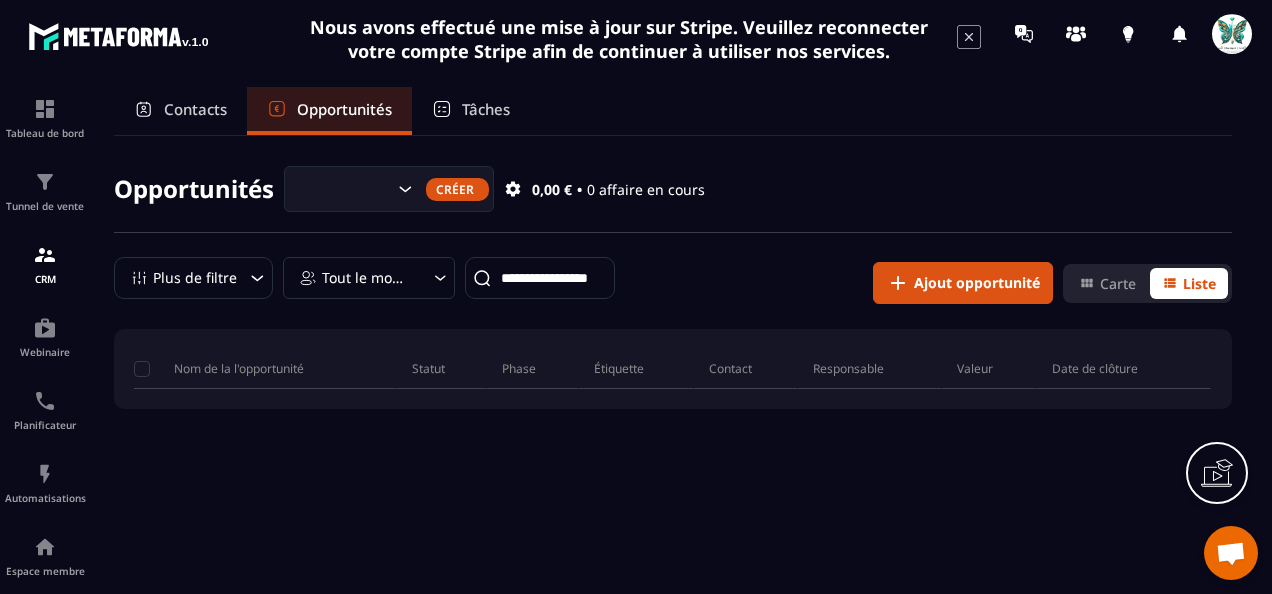 click at bounding box center (1231, 555) 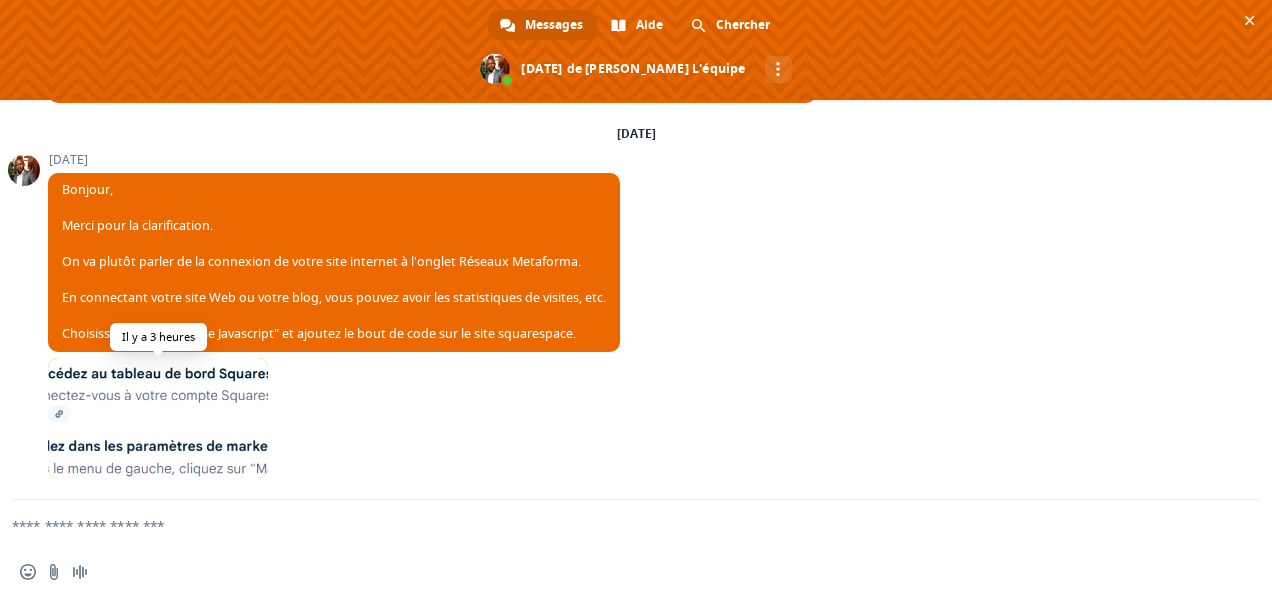 click at bounding box center (158, 418) 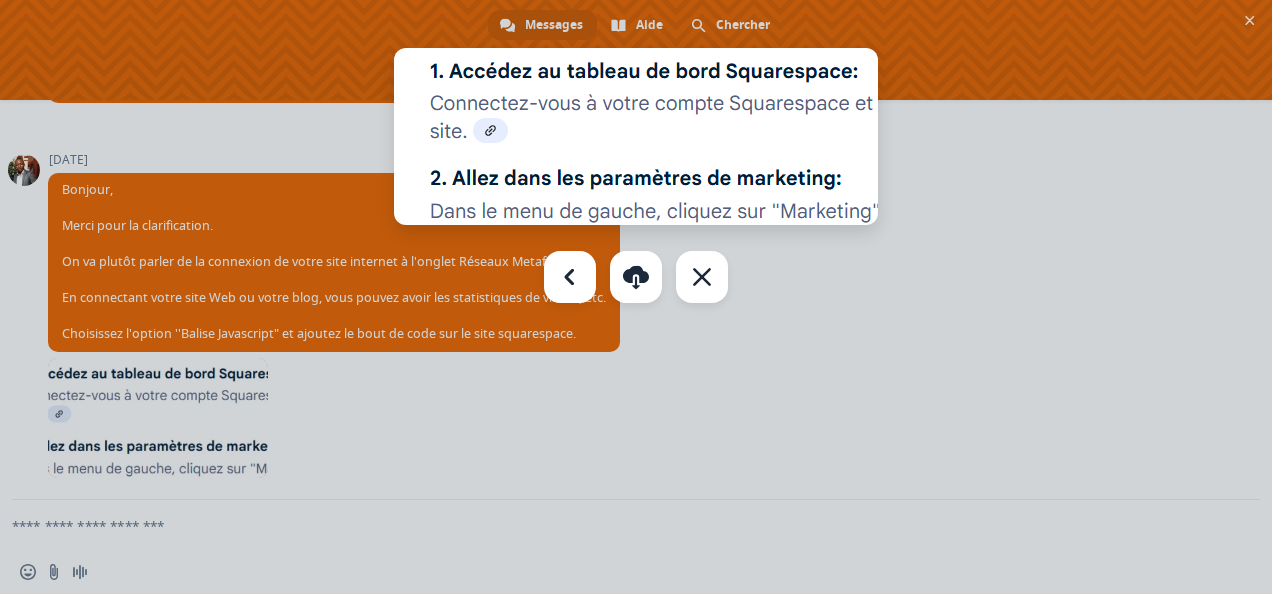 click at bounding box center [636, 297] 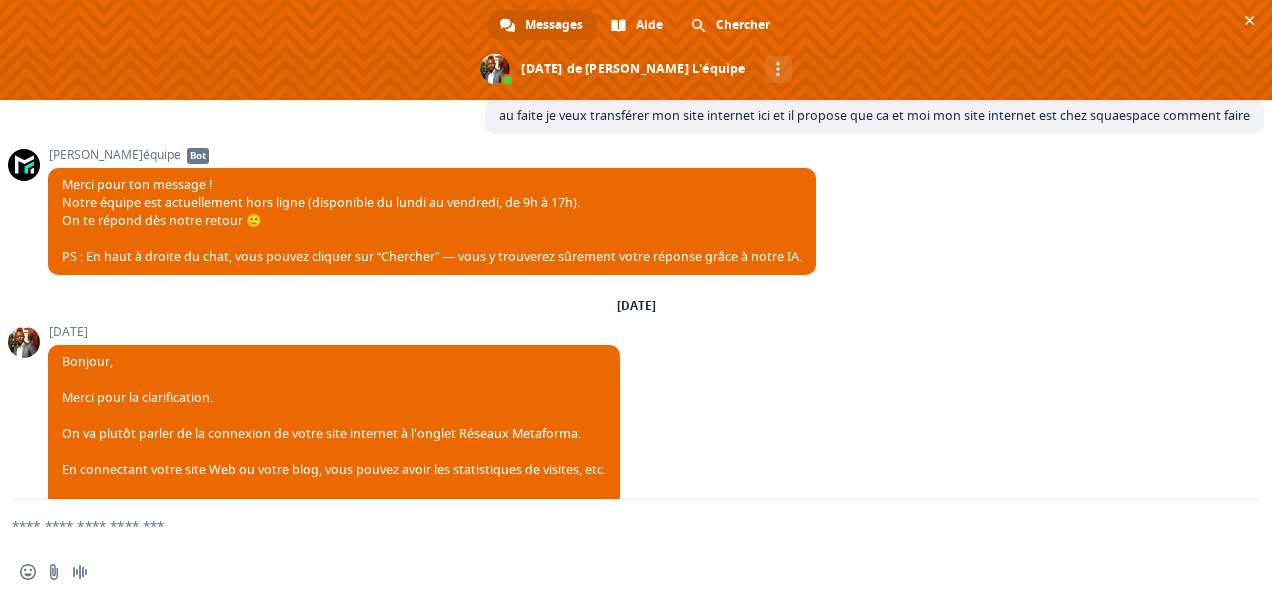 scroll, scrollTop: 3594, scrollLeft: 0, axis: vertical 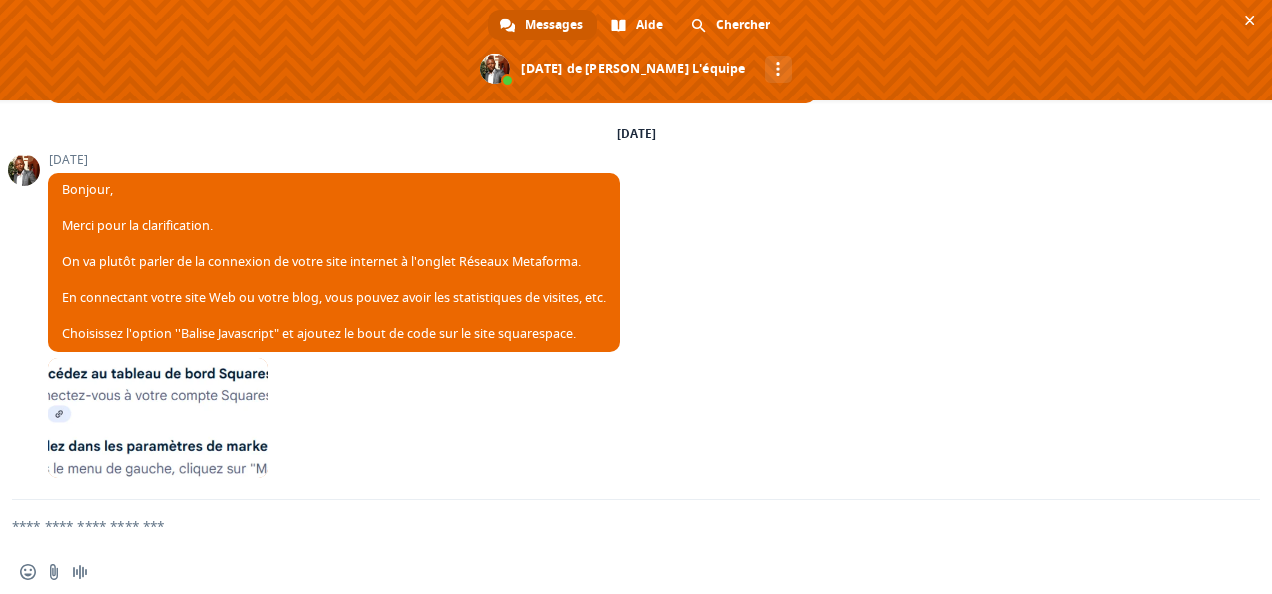 click at bounding box center (612, 525) 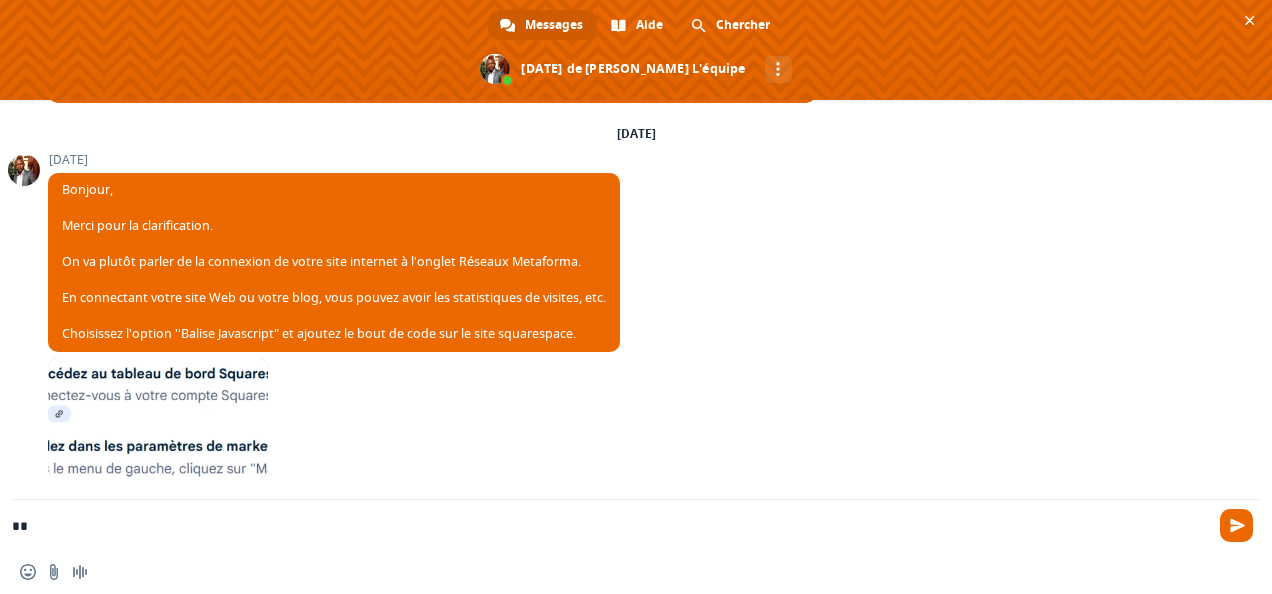 type on "*" 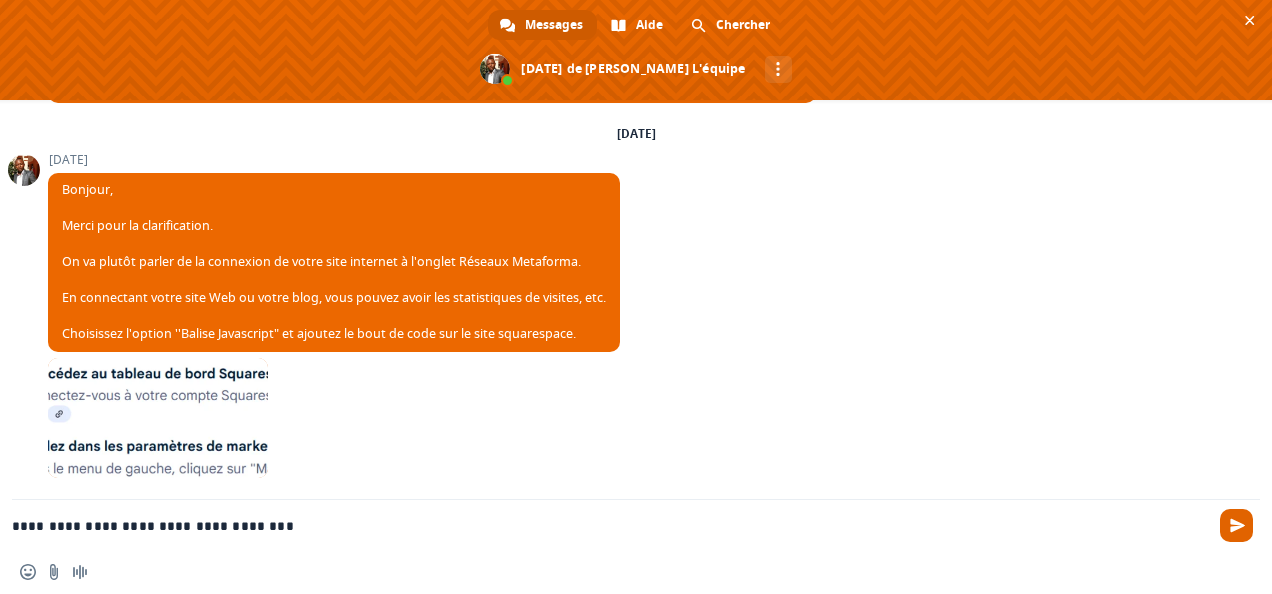 type on "**********" 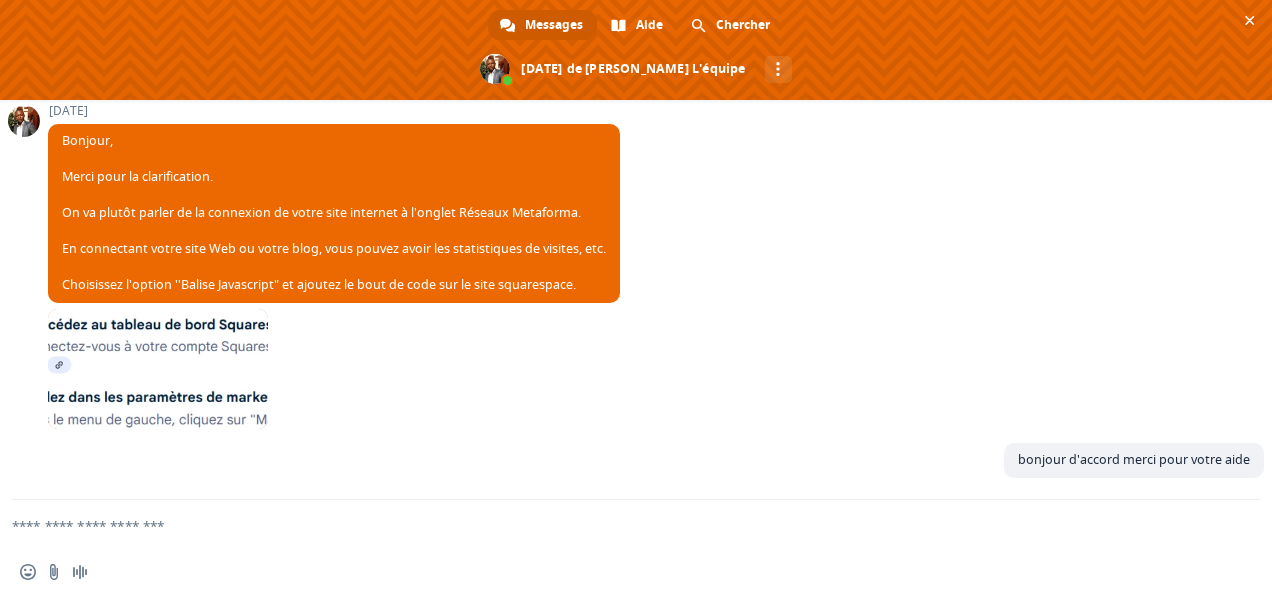 scroll, scrollTop: 3644, scrollLeft: 0, axis: vertical 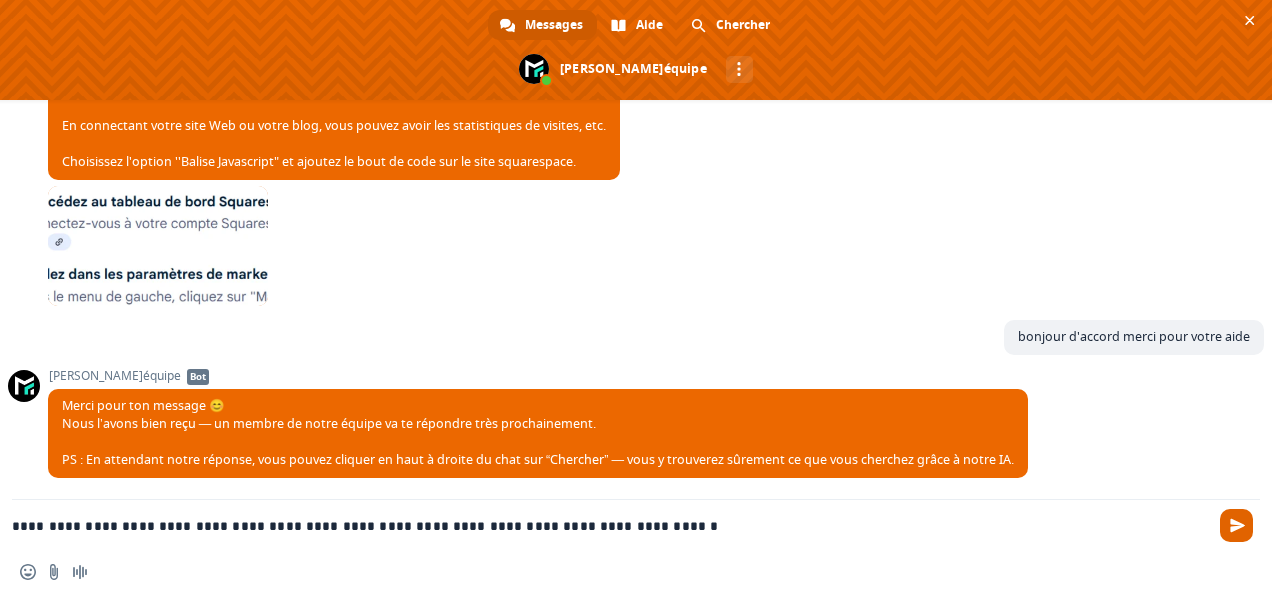 type on "**********" 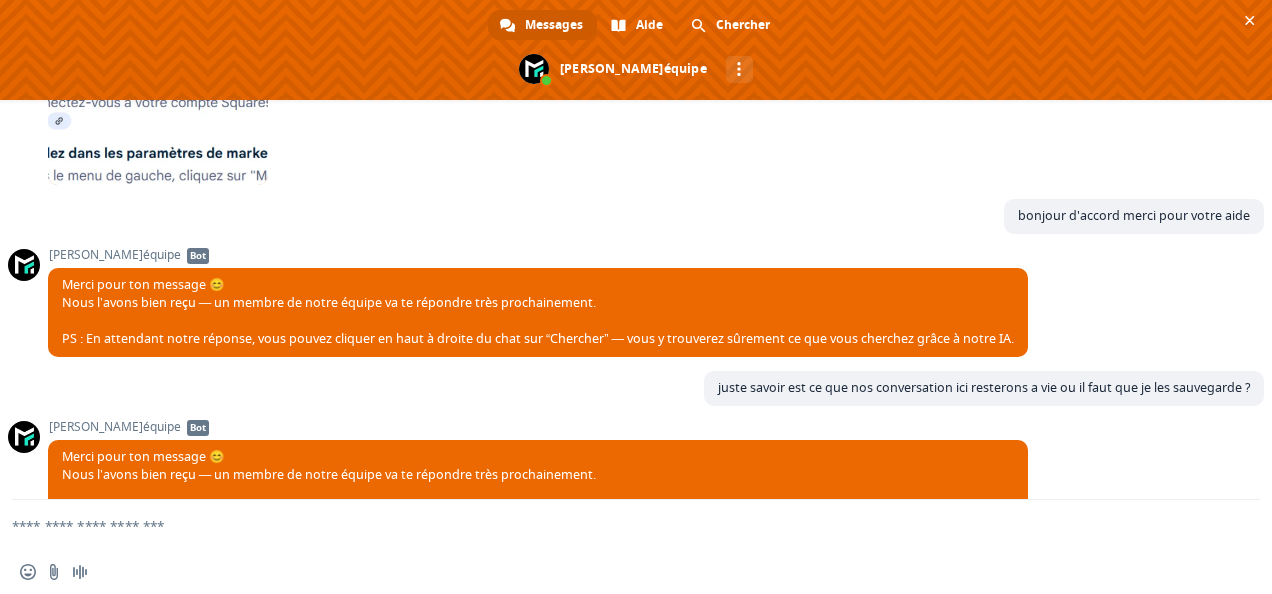 scroll, scrollTop: 3945, scrollLeft: 0, axis: vertical 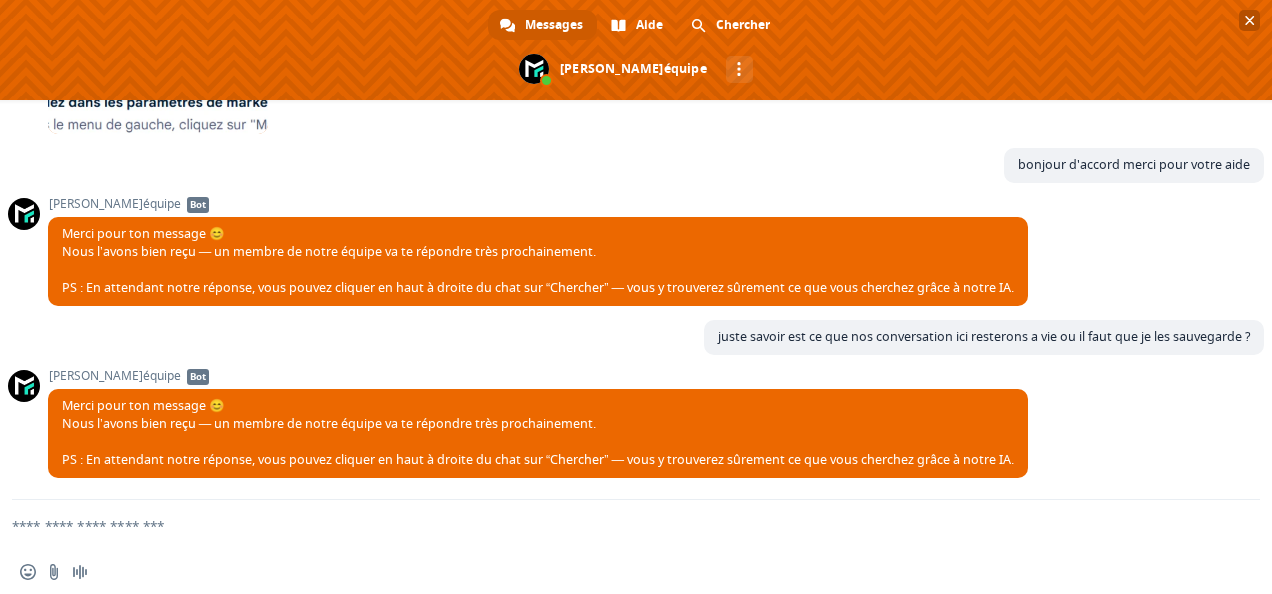 click at bounding box center [636, 50] 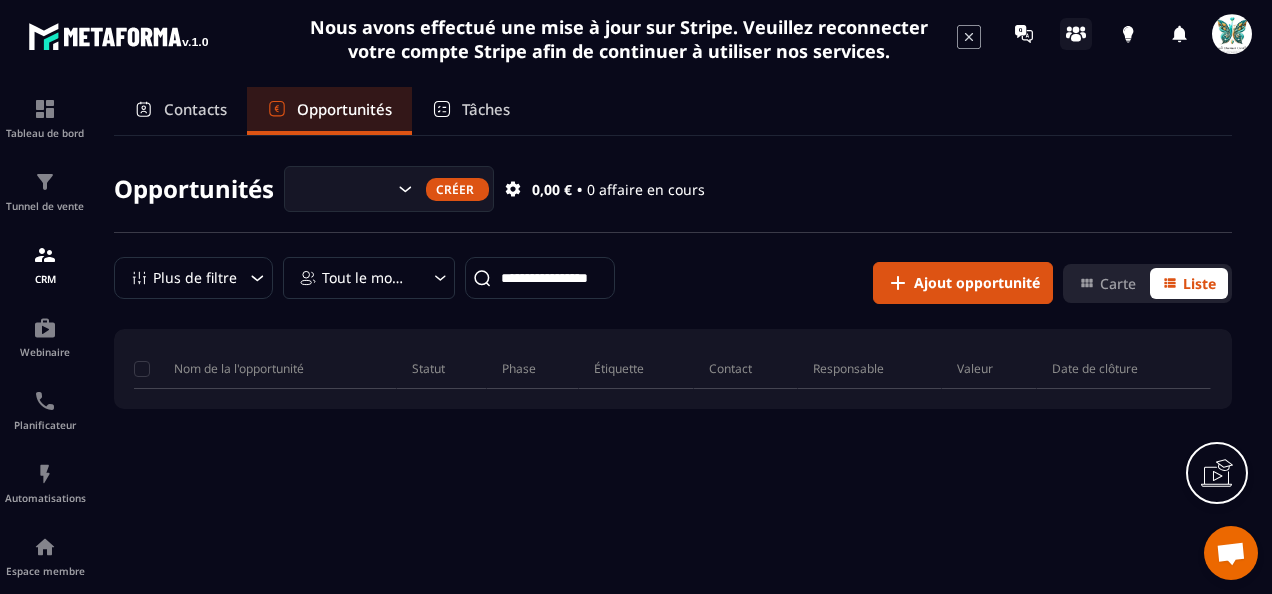 click 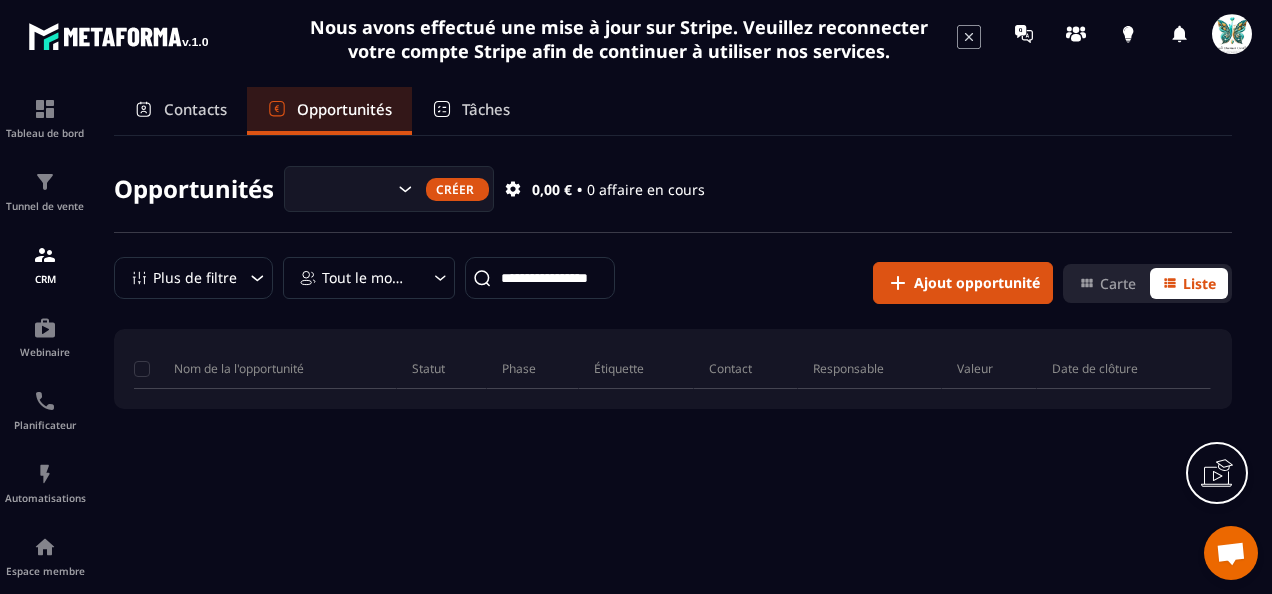 click 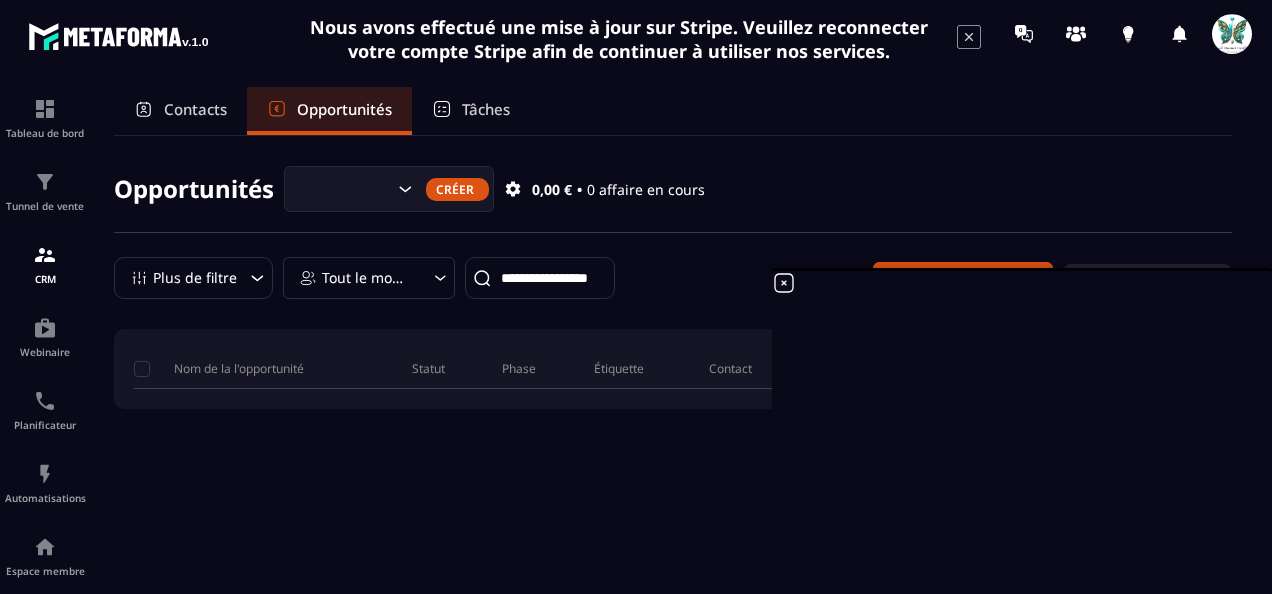click on "Nom de la l'opportunité Statut Phase Étiquette Contact Responsable Valeur Date de clôture" 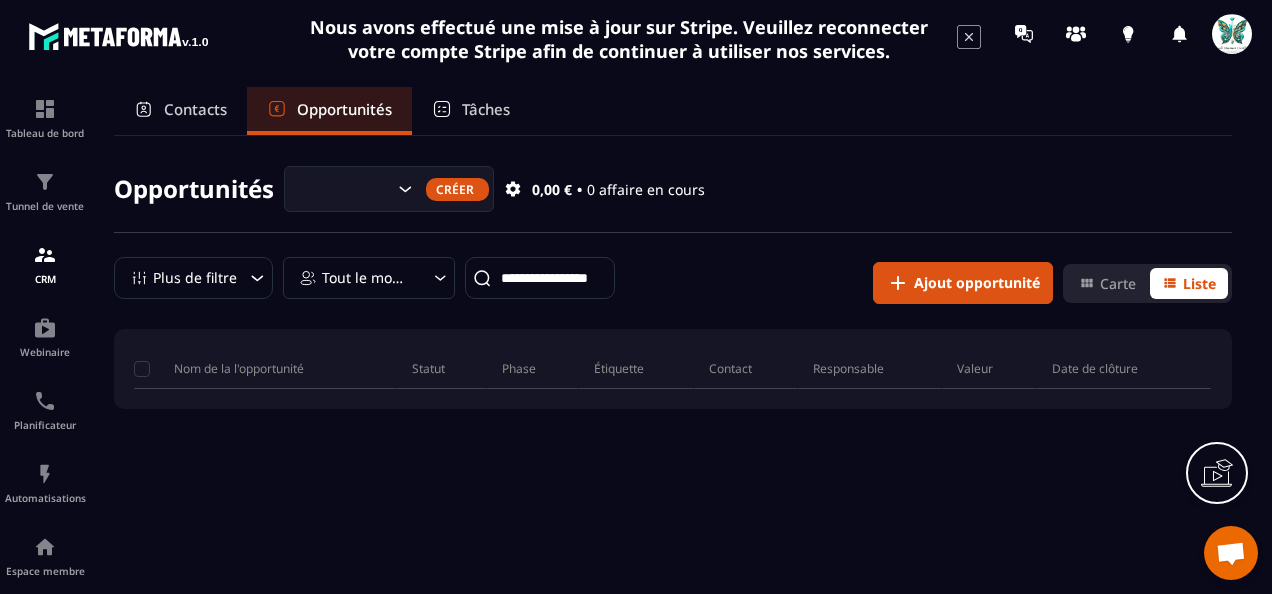 click 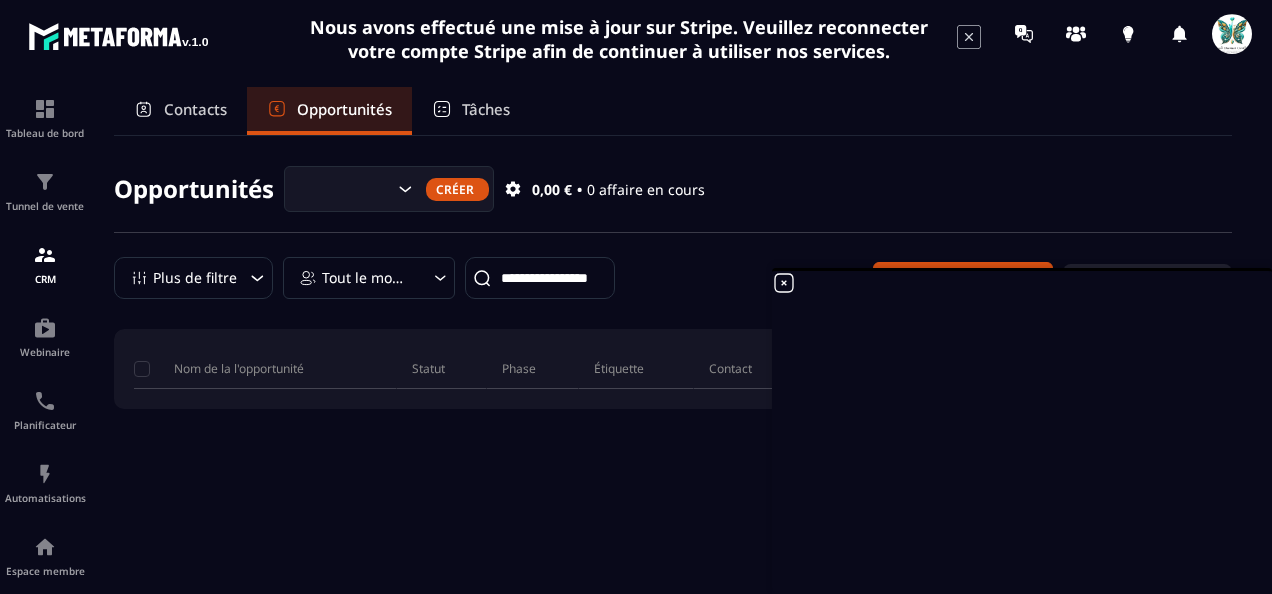 click 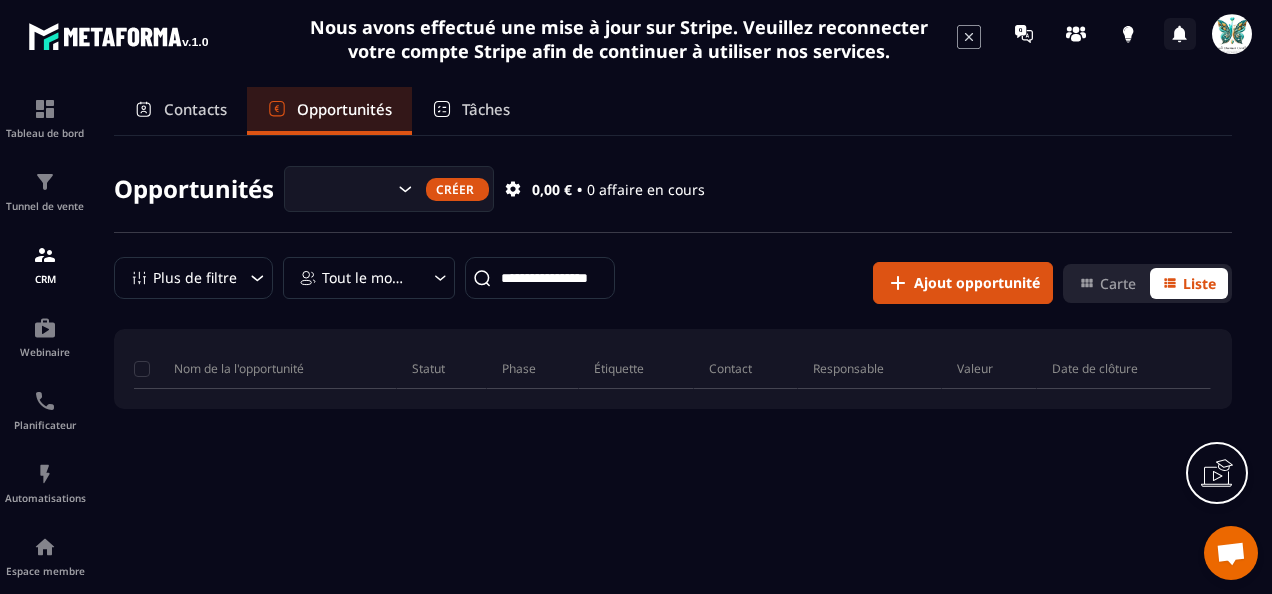 click 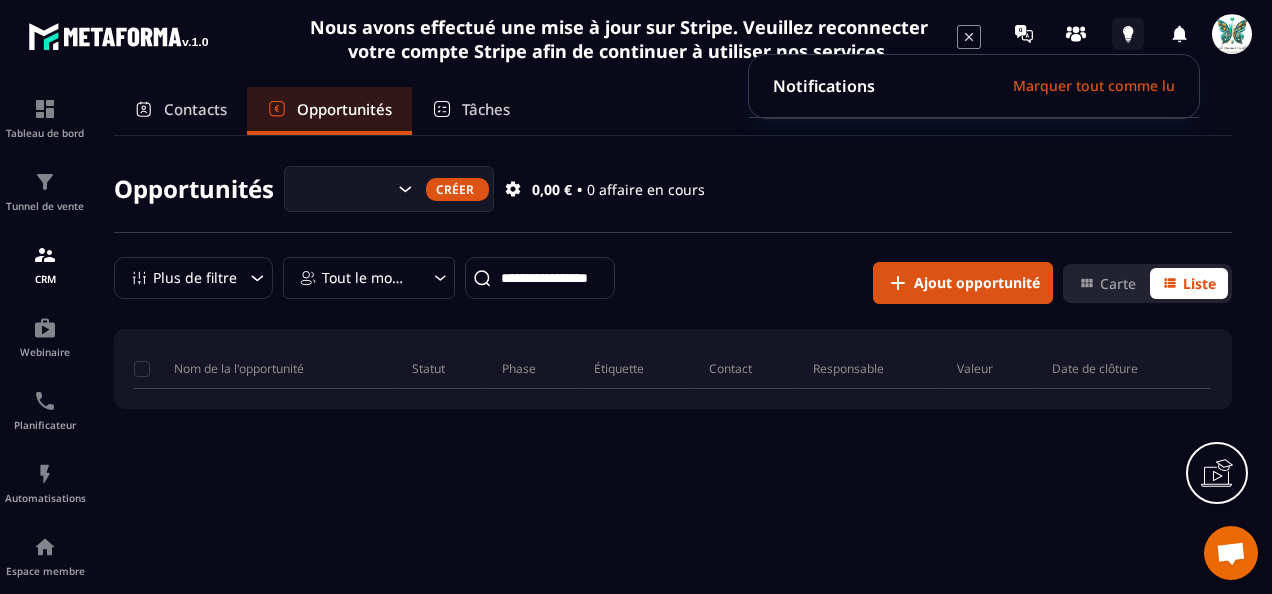 click 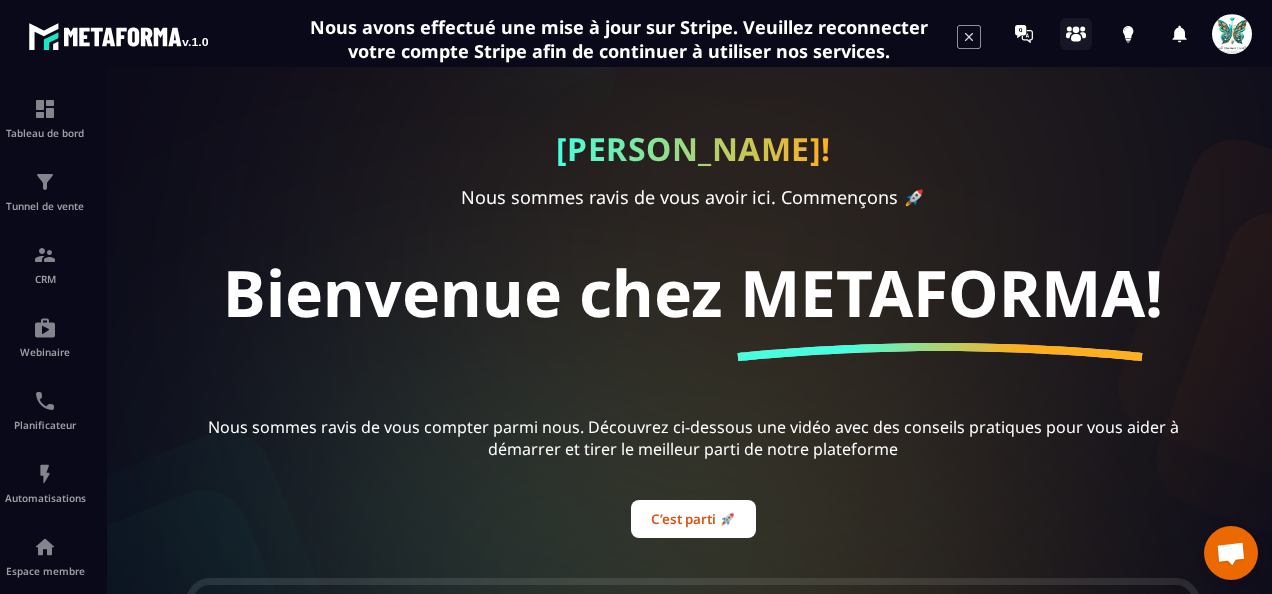 click 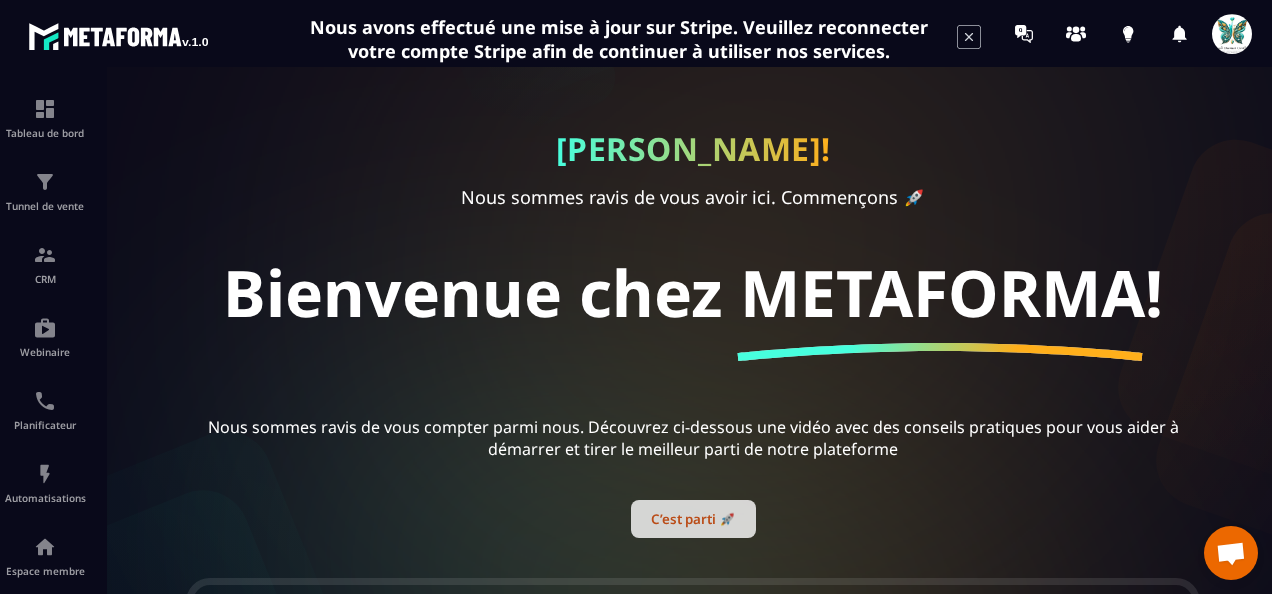 click on "C’est parti 🚀" at bounding box center [693, 519] 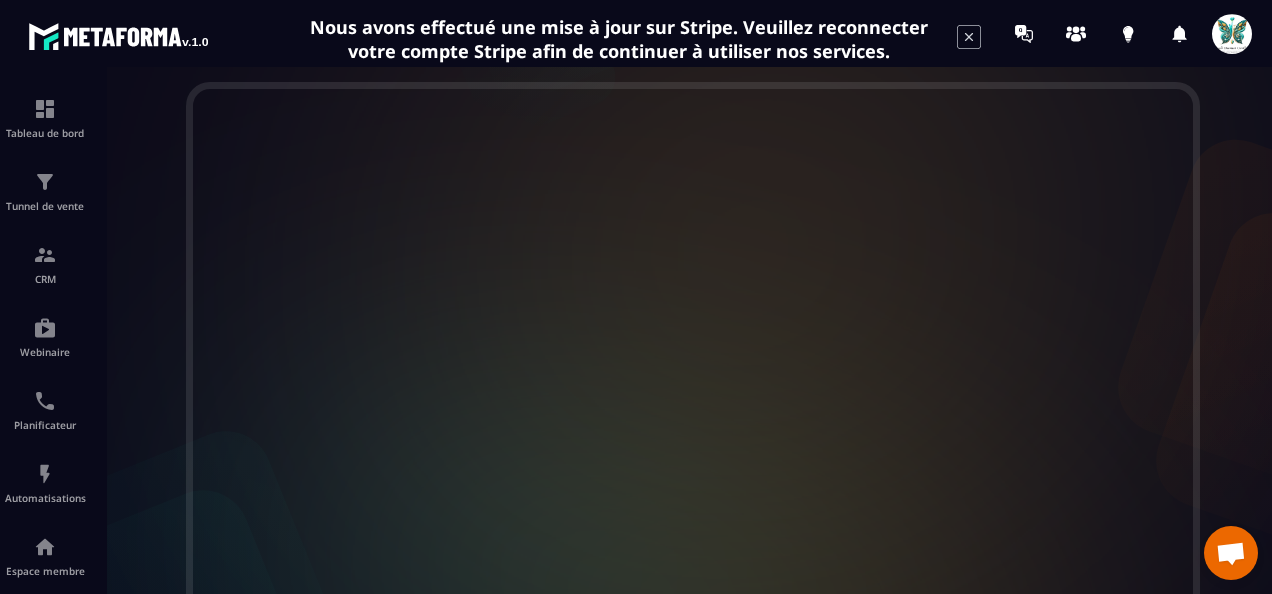 scroll, scrollTop: 400, scrollLeft: 0, axis: vertical 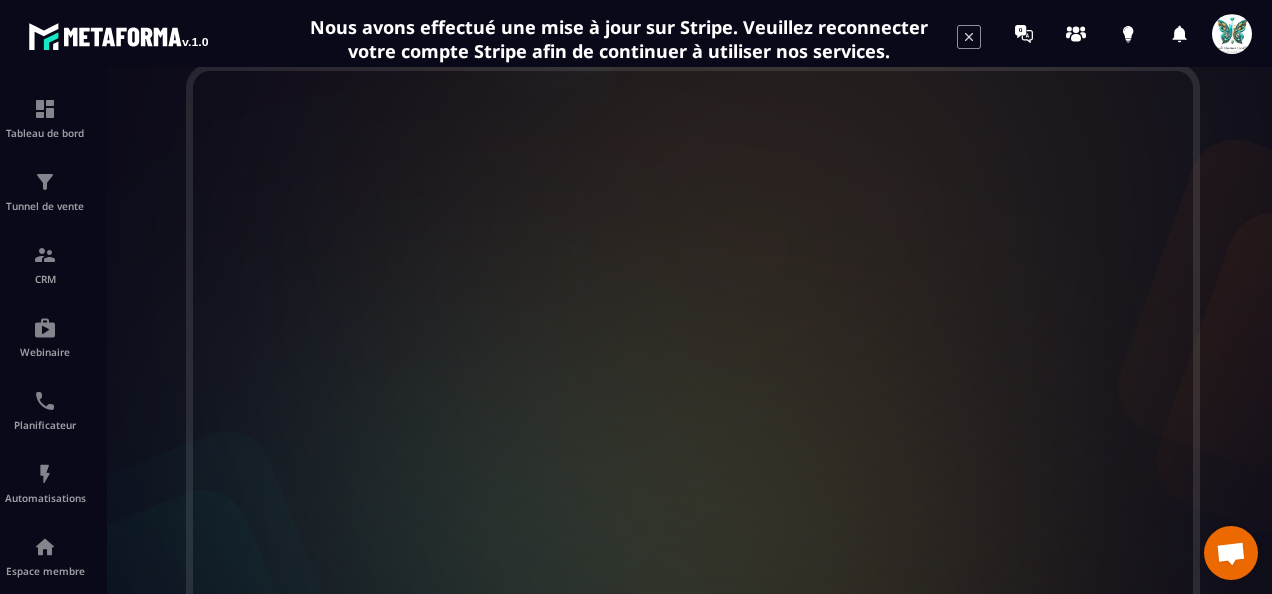 click at bounding box center (1232, 34) 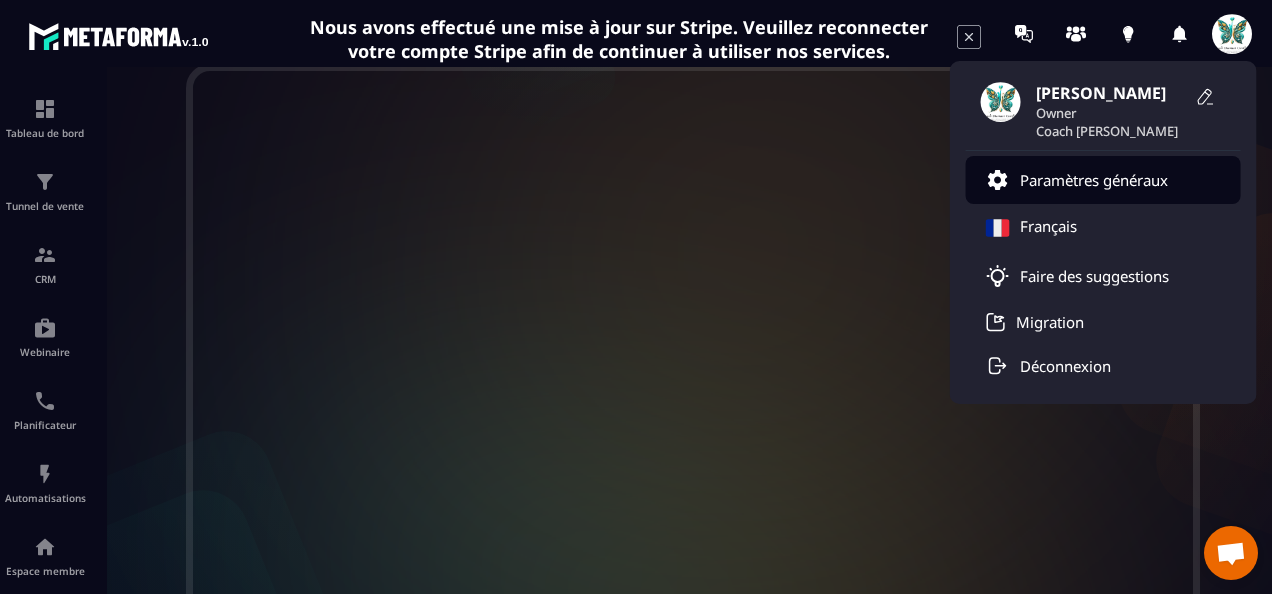 click on "Paramètres généraux" at bounding box center (1094, 180) 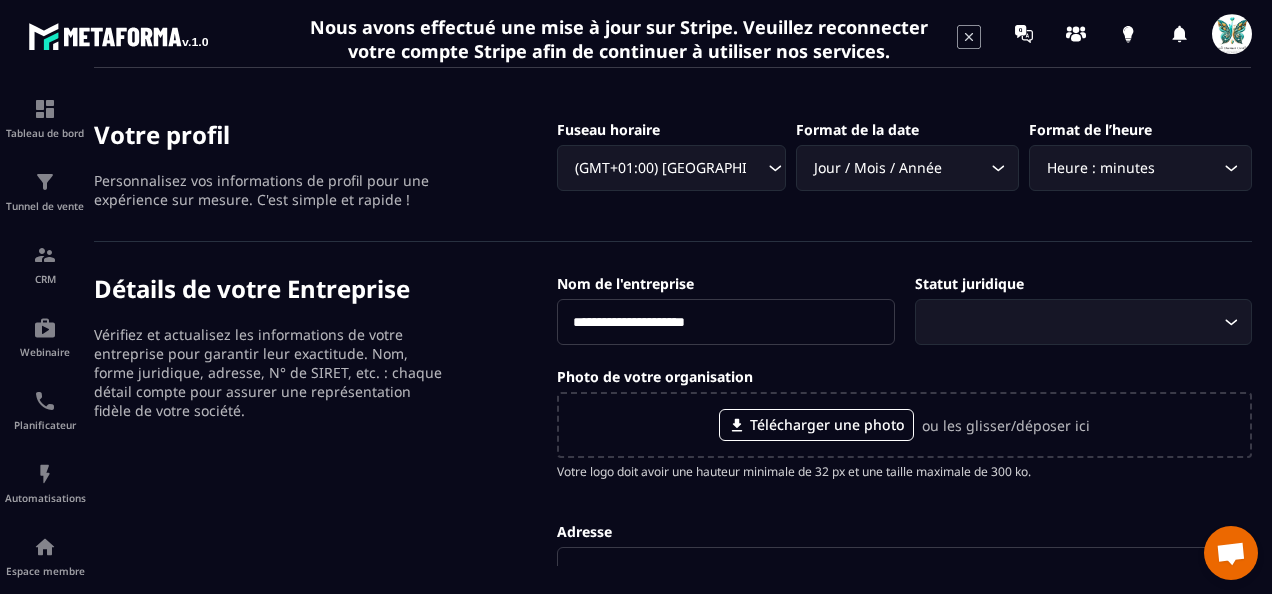 scroll, scrollTop: 100, scrollLeft: 0, axis: vertical 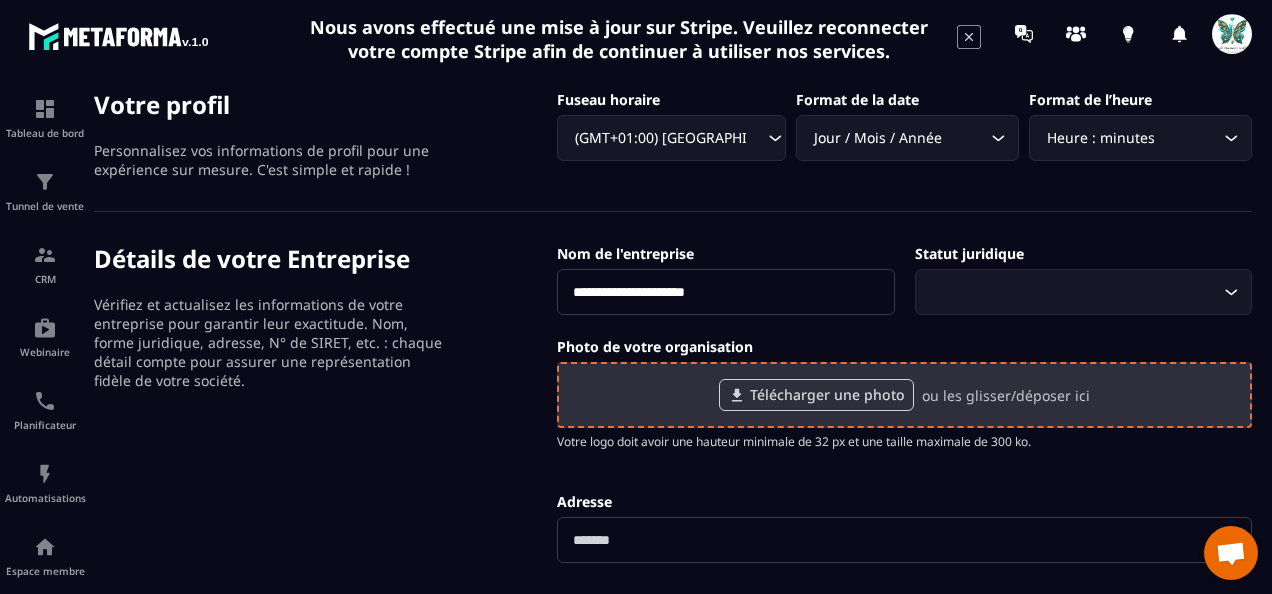 click on "Télécharger une photo" at bounding box center [816, 395] 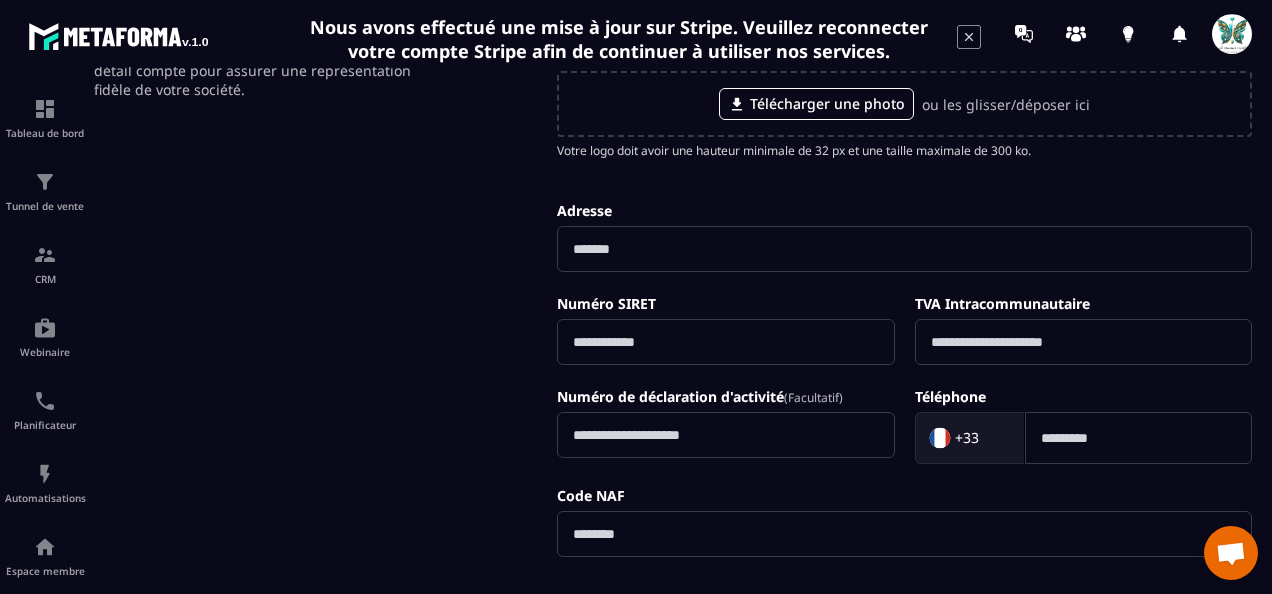 scroll, scrollTop: 400, scrollLeft: 0, axis: vertical 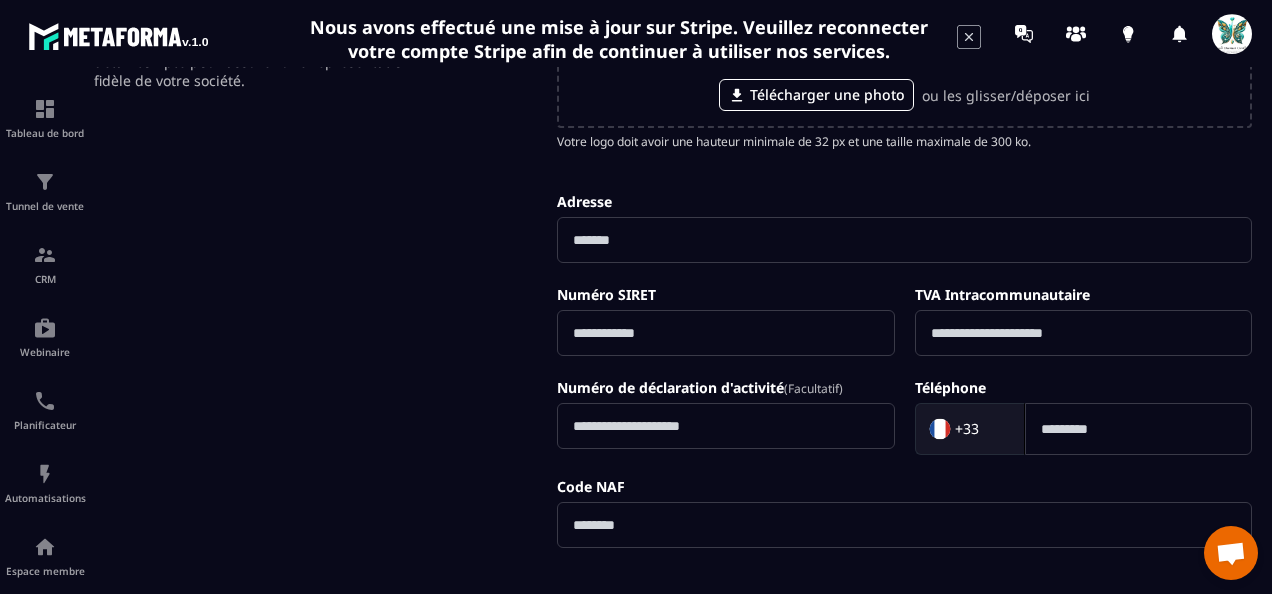 click on "Numéro SIRET" at bounding box center (725, 294) 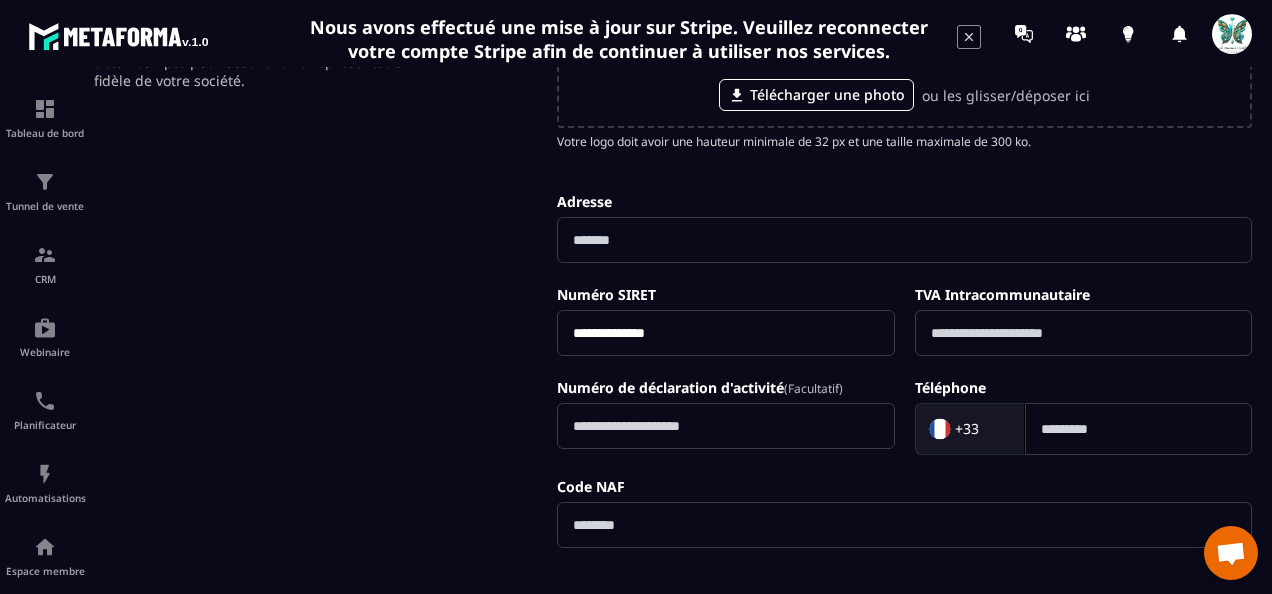 type on "**********" 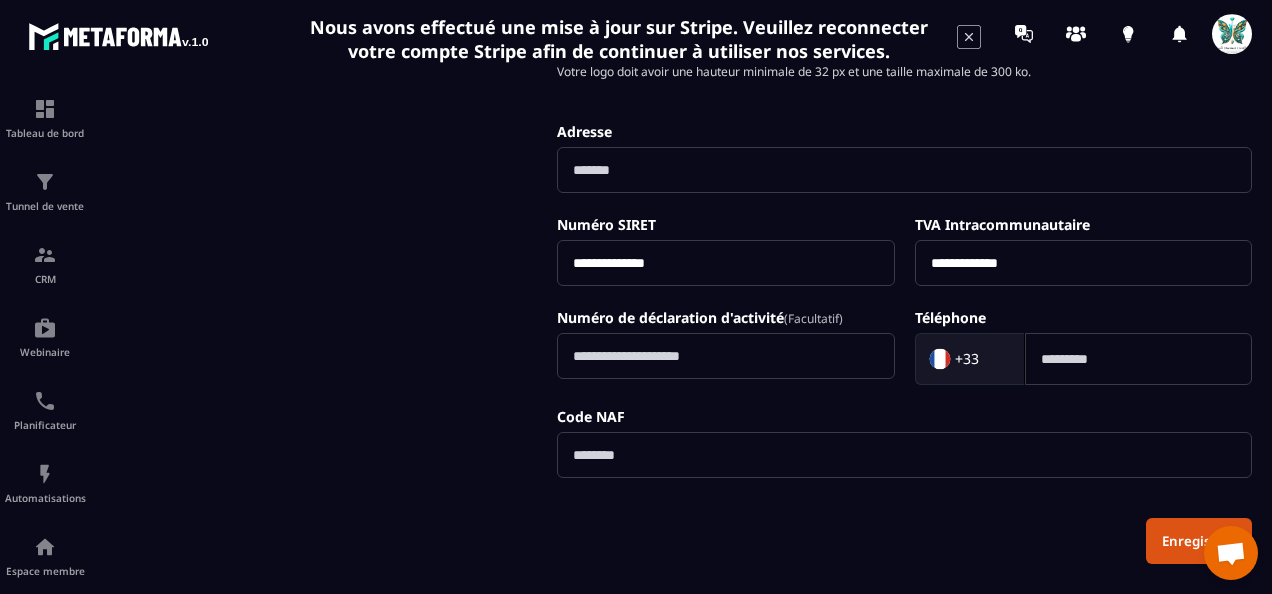 scroll, scrollTop: 500, scrollLeft: 0, axis: vertical 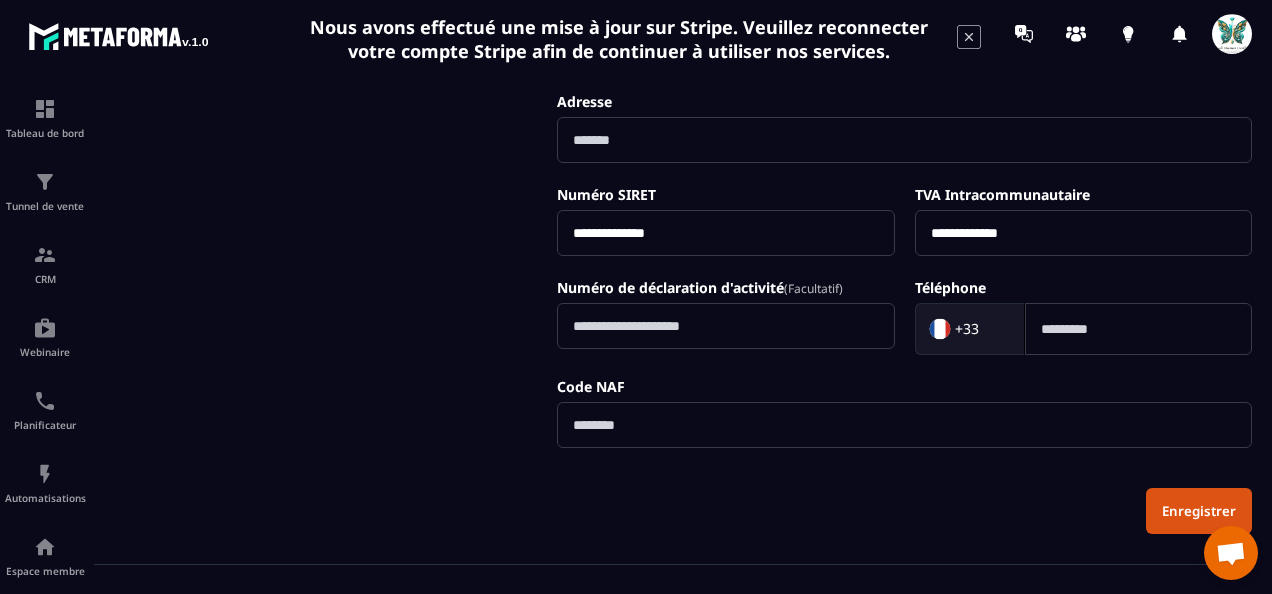 type on "**********" 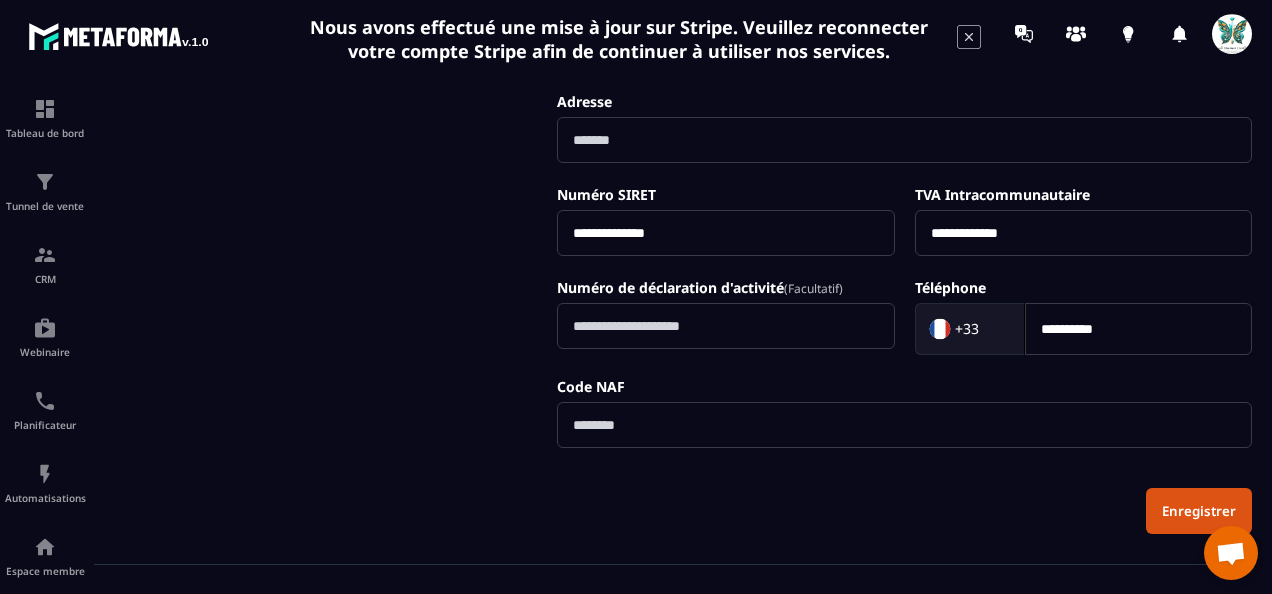 type on "*********" 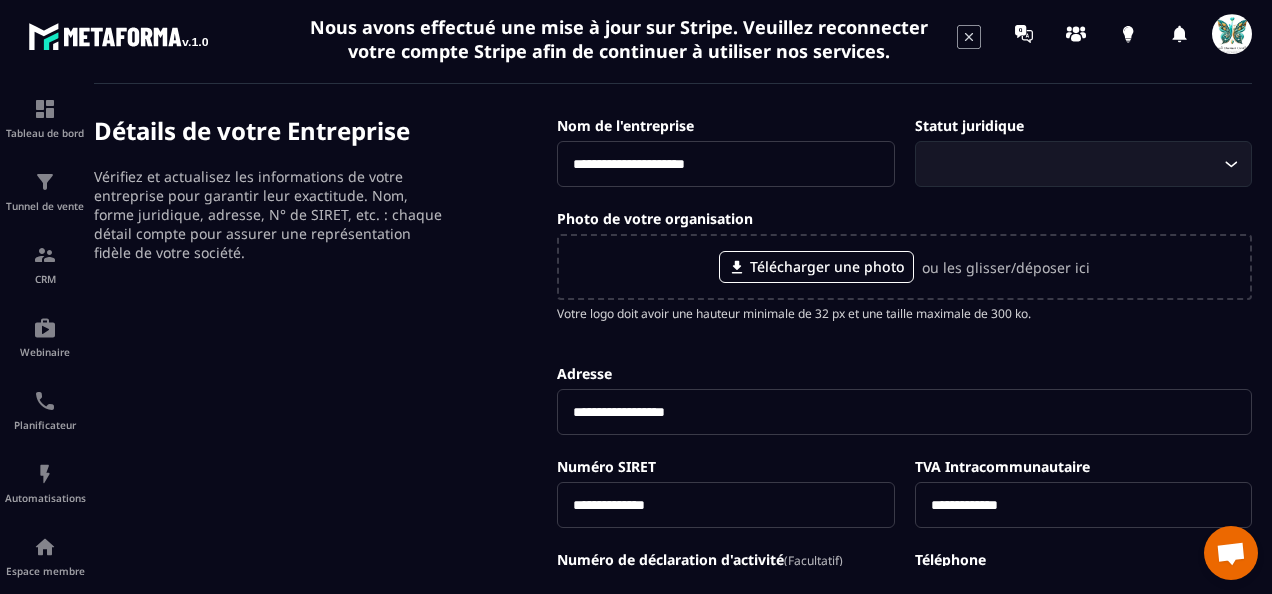 scroll, scrollTop: 200, scrollLeft: 0, axis: vertical 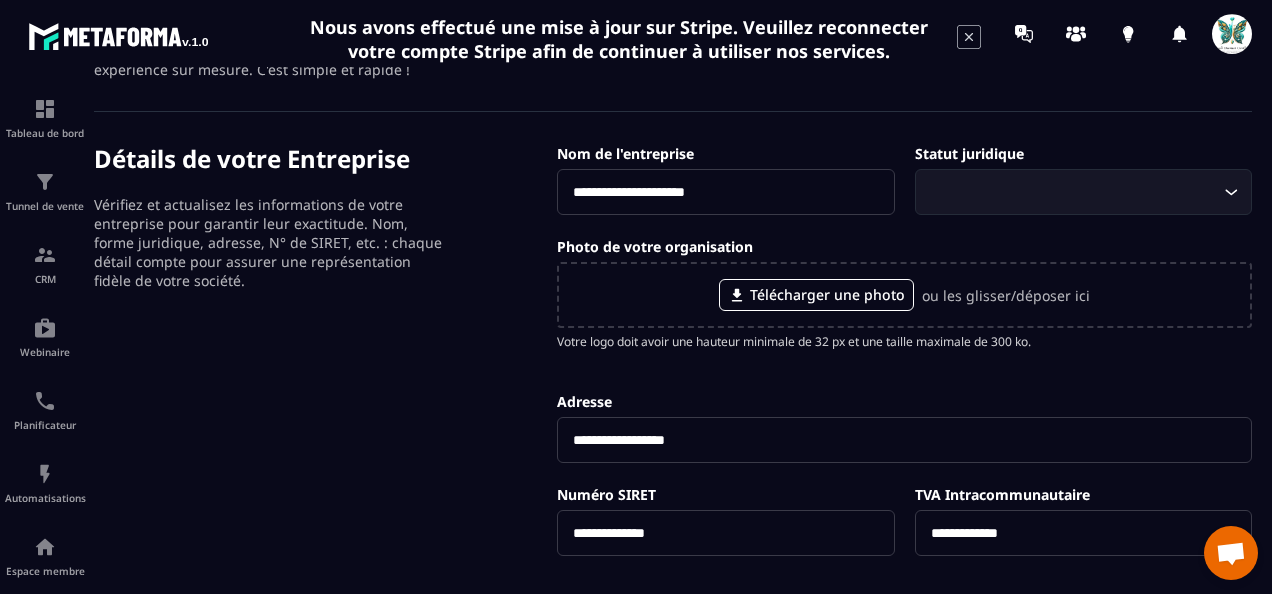 click on "Loading..." 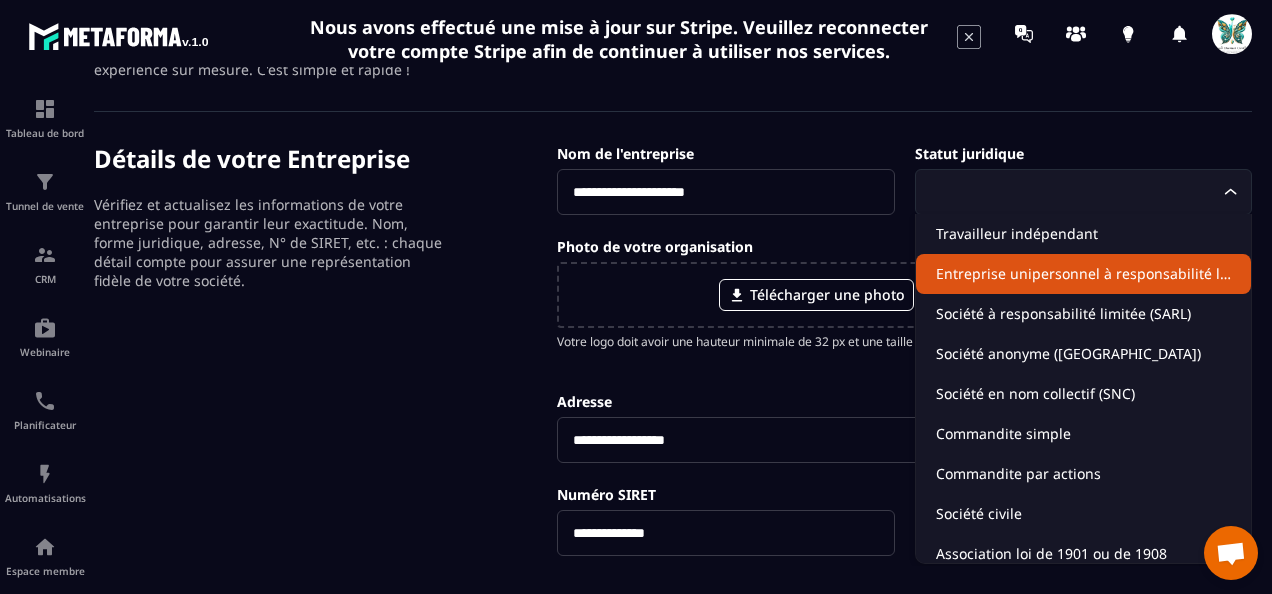 click on "Entreprise unipersonnel à responsabilité limitée (EURL)" 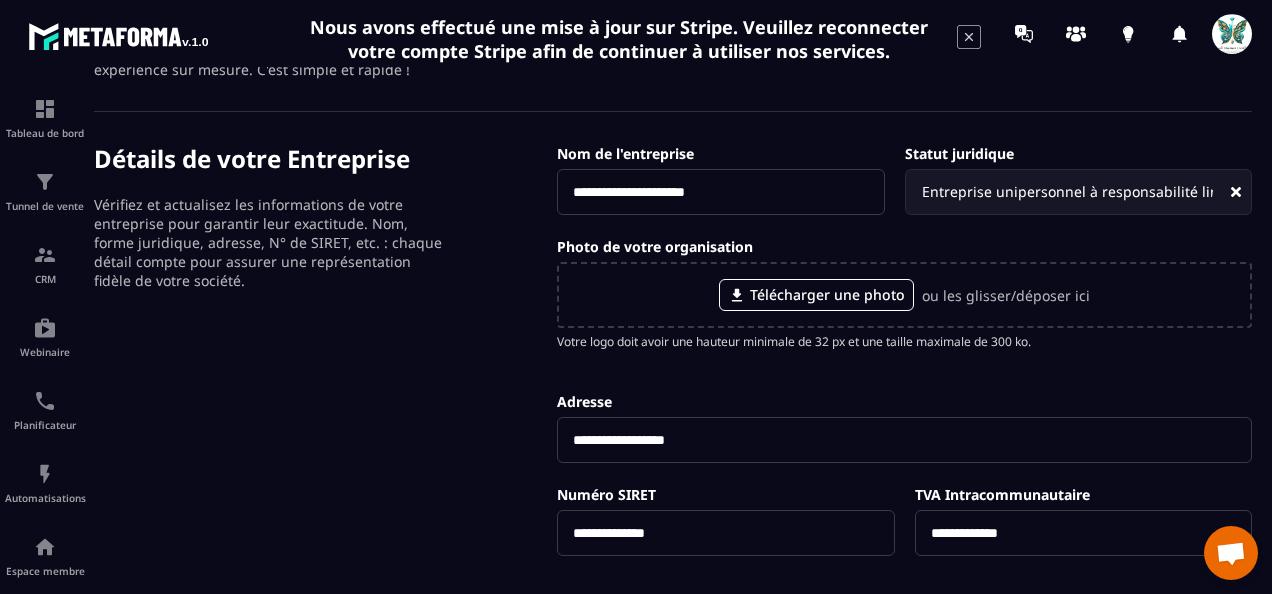 click on "Loading..." at bounding box center (1250, 192) 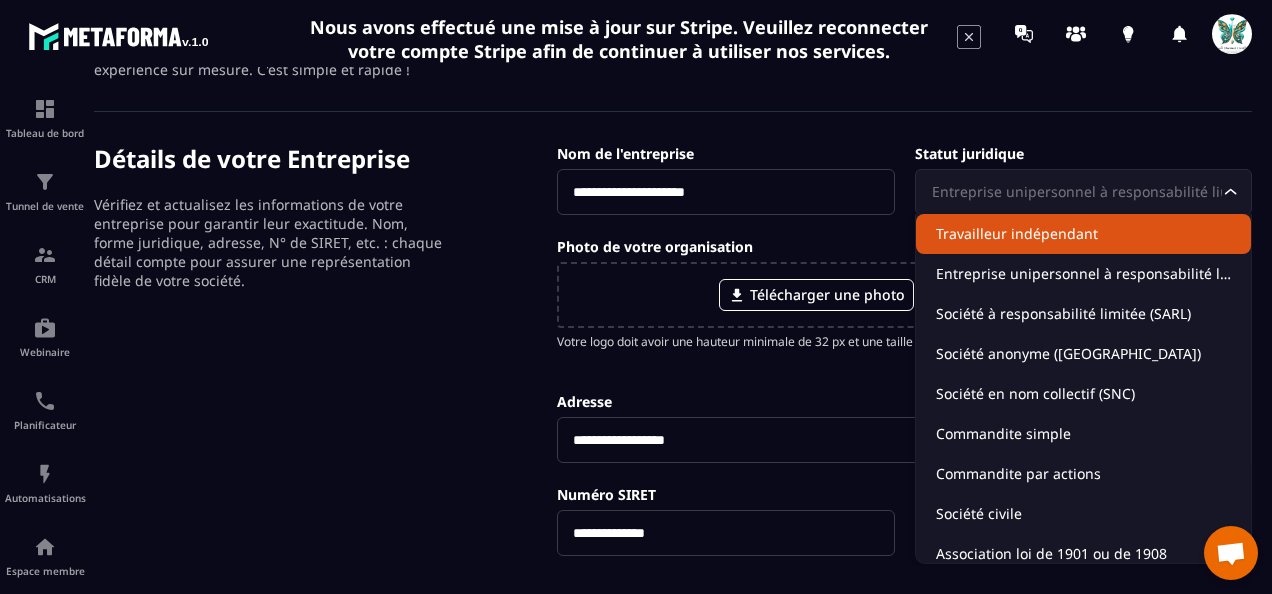 click on "Travailleur indépendant" 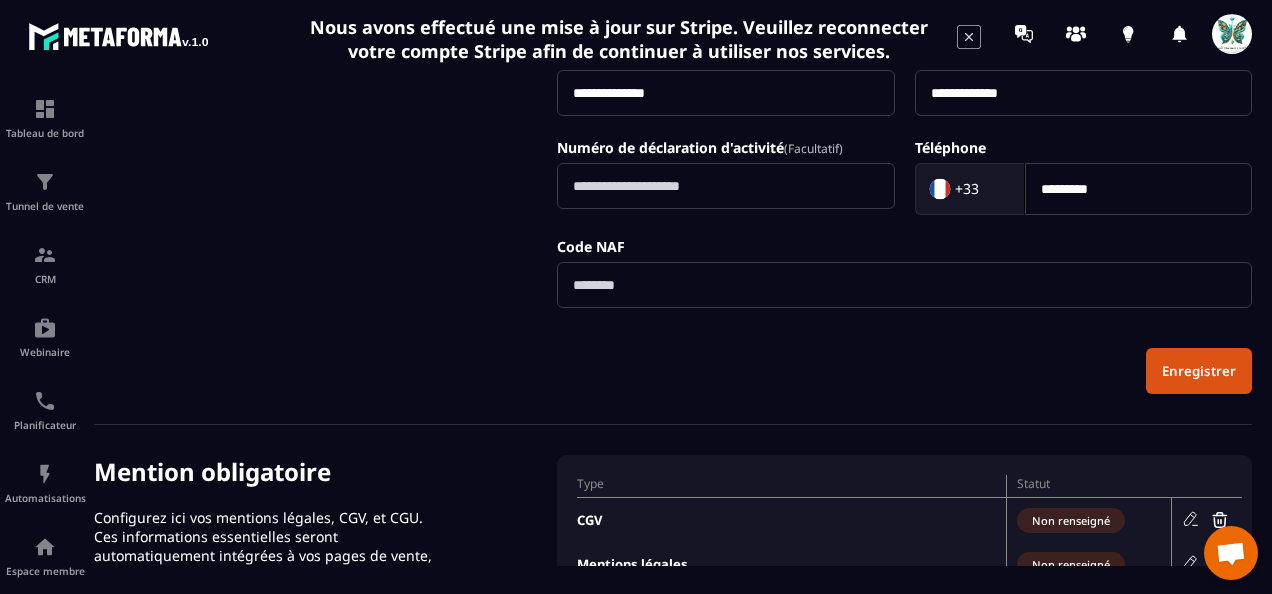 scroll, scrollTop: 580, scrollLeft: 0, axis: vertical 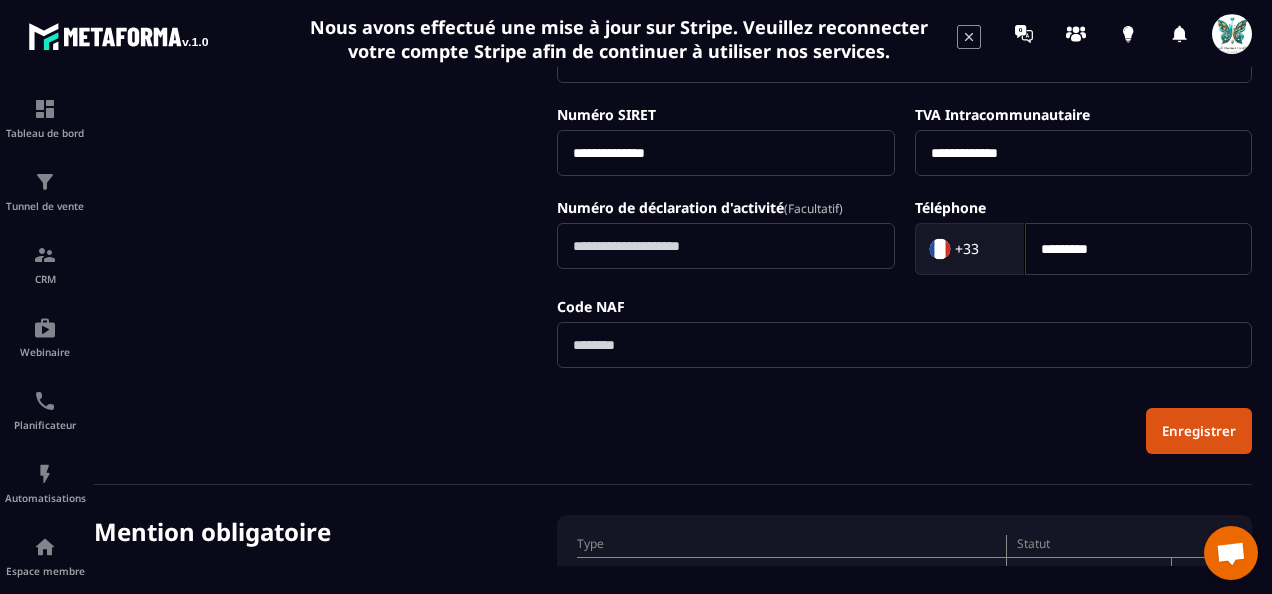 click on "Enregistrer" at bounding box center [1199, 431] 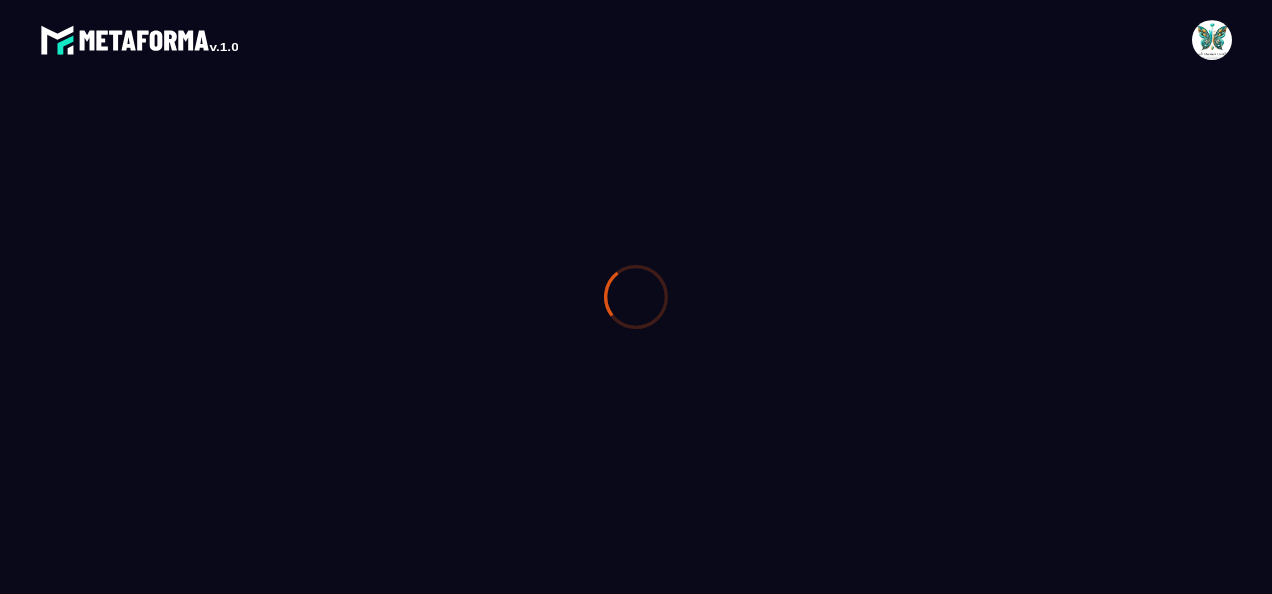scroll, scrollTop: 0, scrollLeft: 0, axis: both 